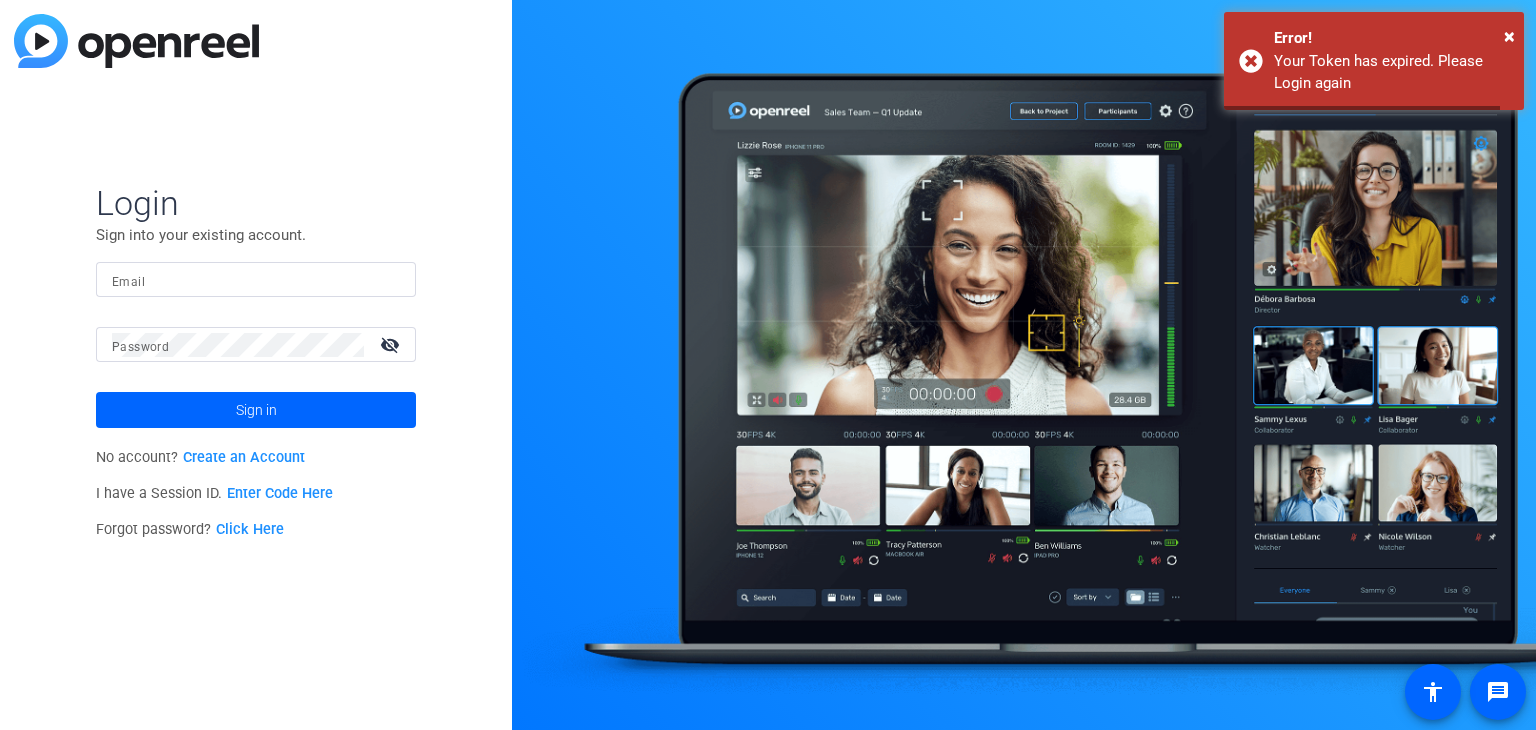 scroll, scrollTop: 0, scrollLeft: 0, axis: both 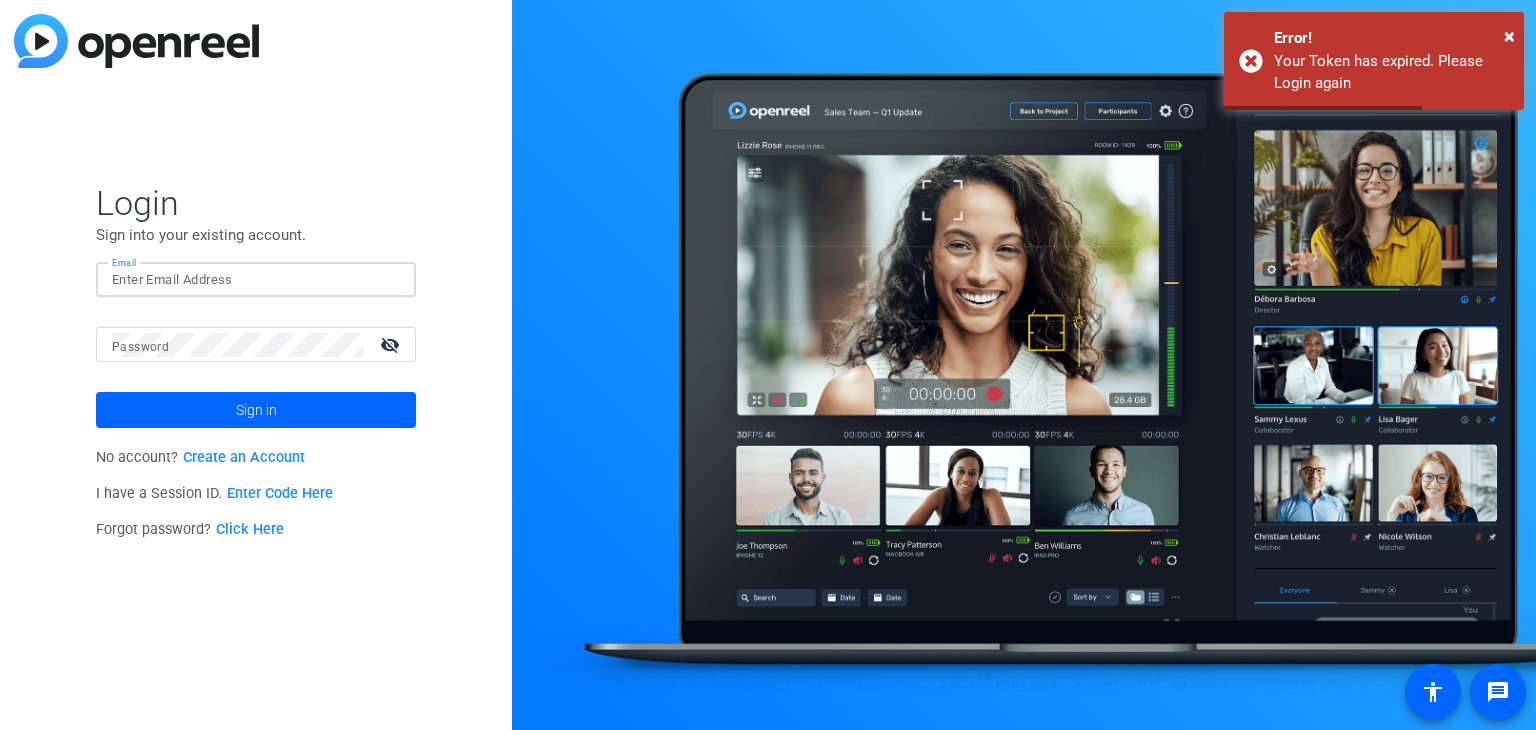 click on "Email" at bounding box center (256, 280) 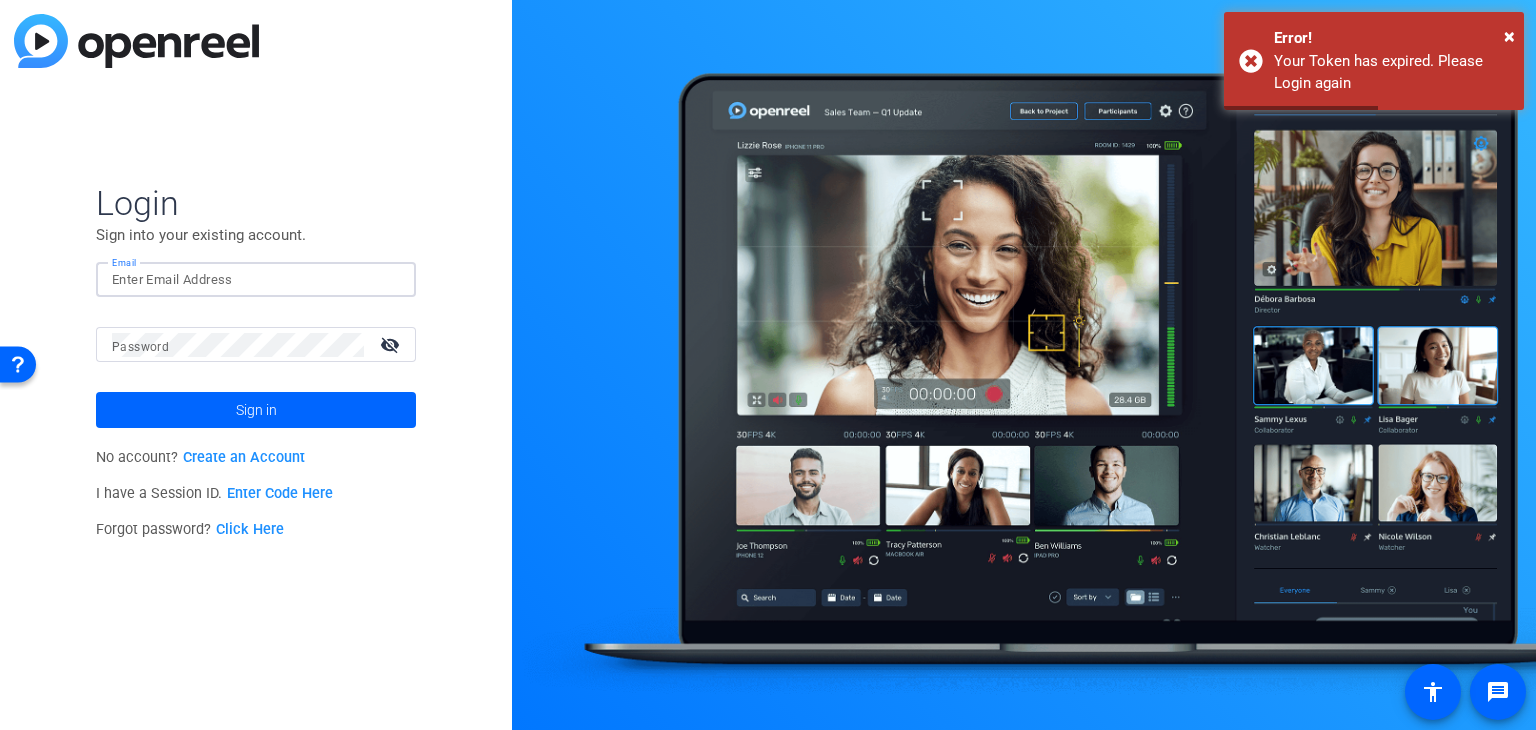 type on "[USERNAME]@[example.com]" 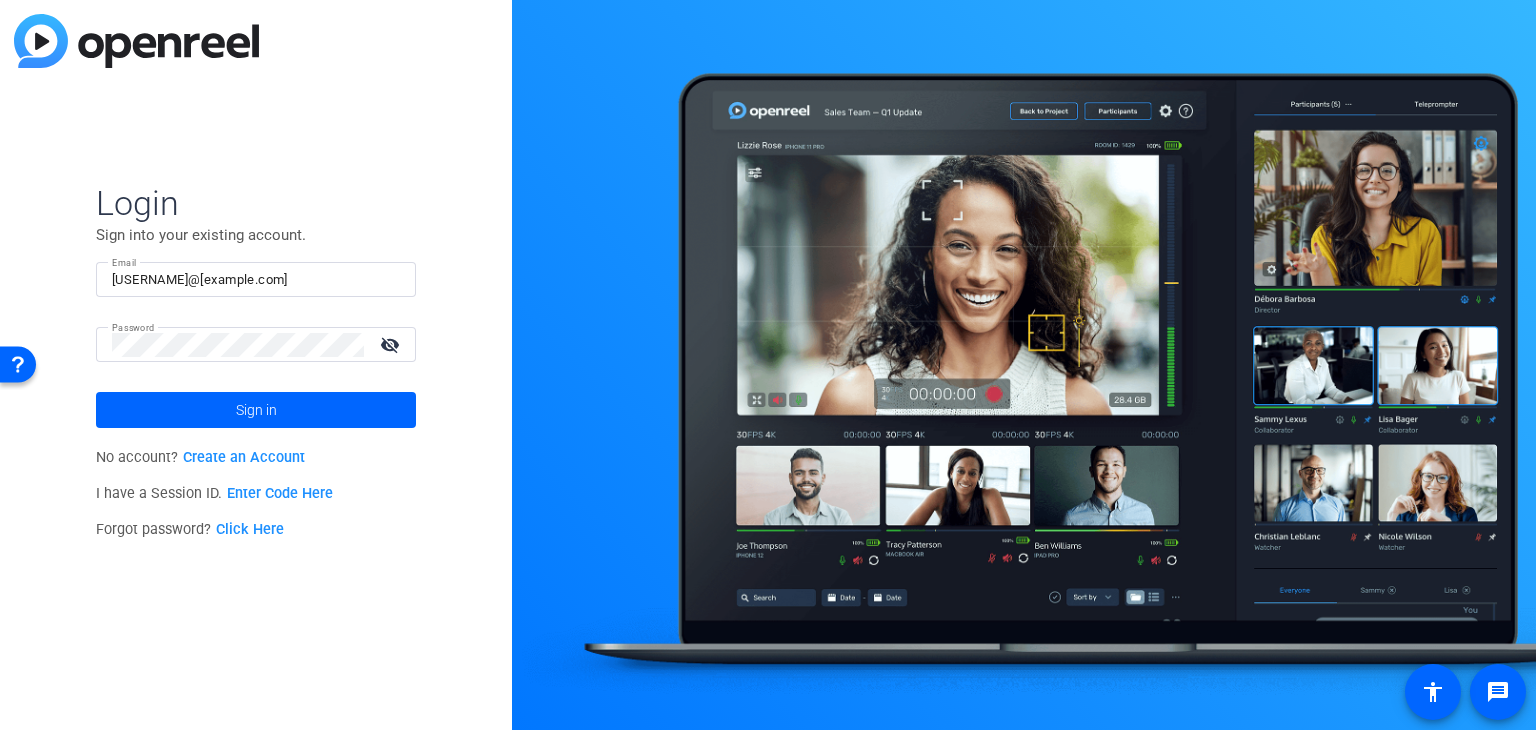 click on "visibility_off" at bounding box center (392, 344) 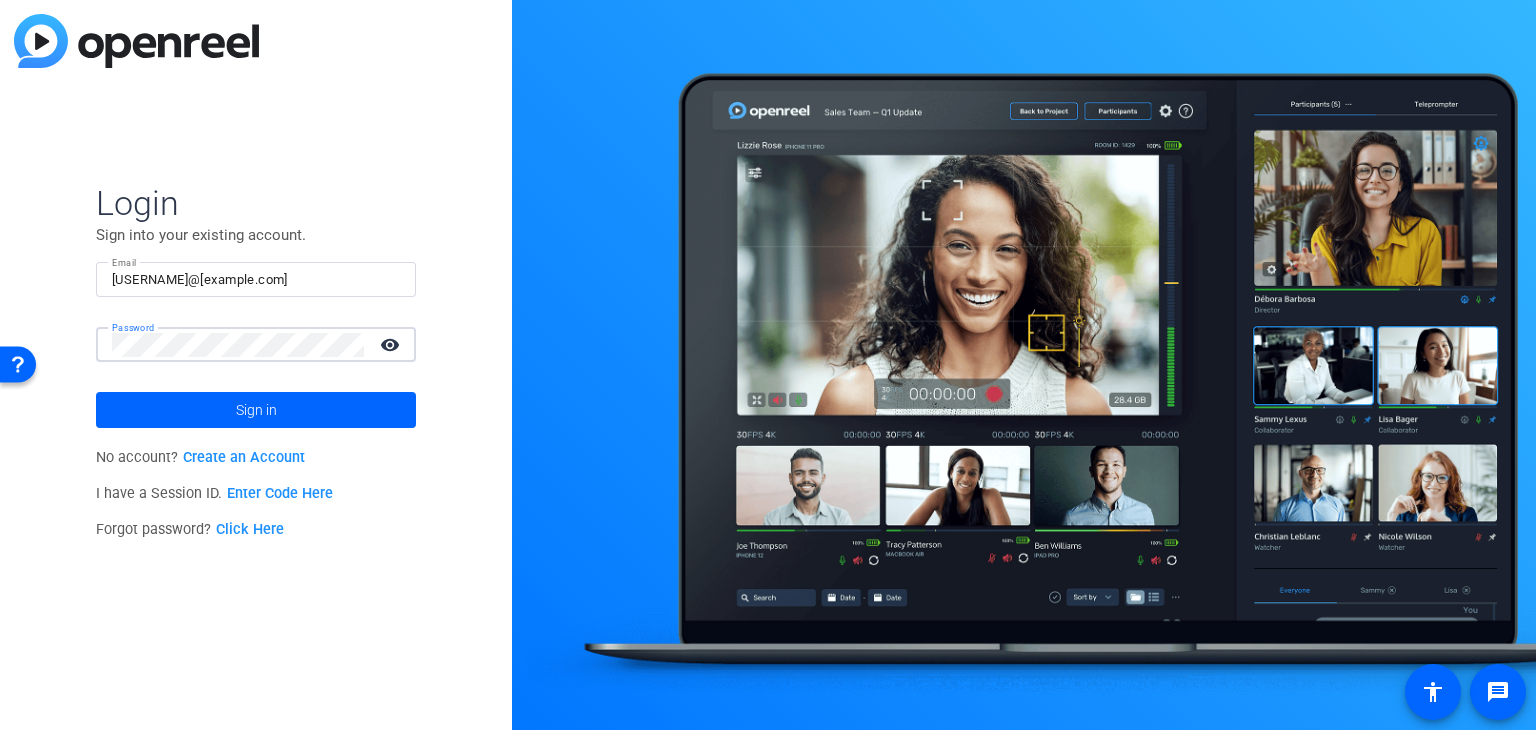 click on "Password visibility" at bounding box center [256, 359] 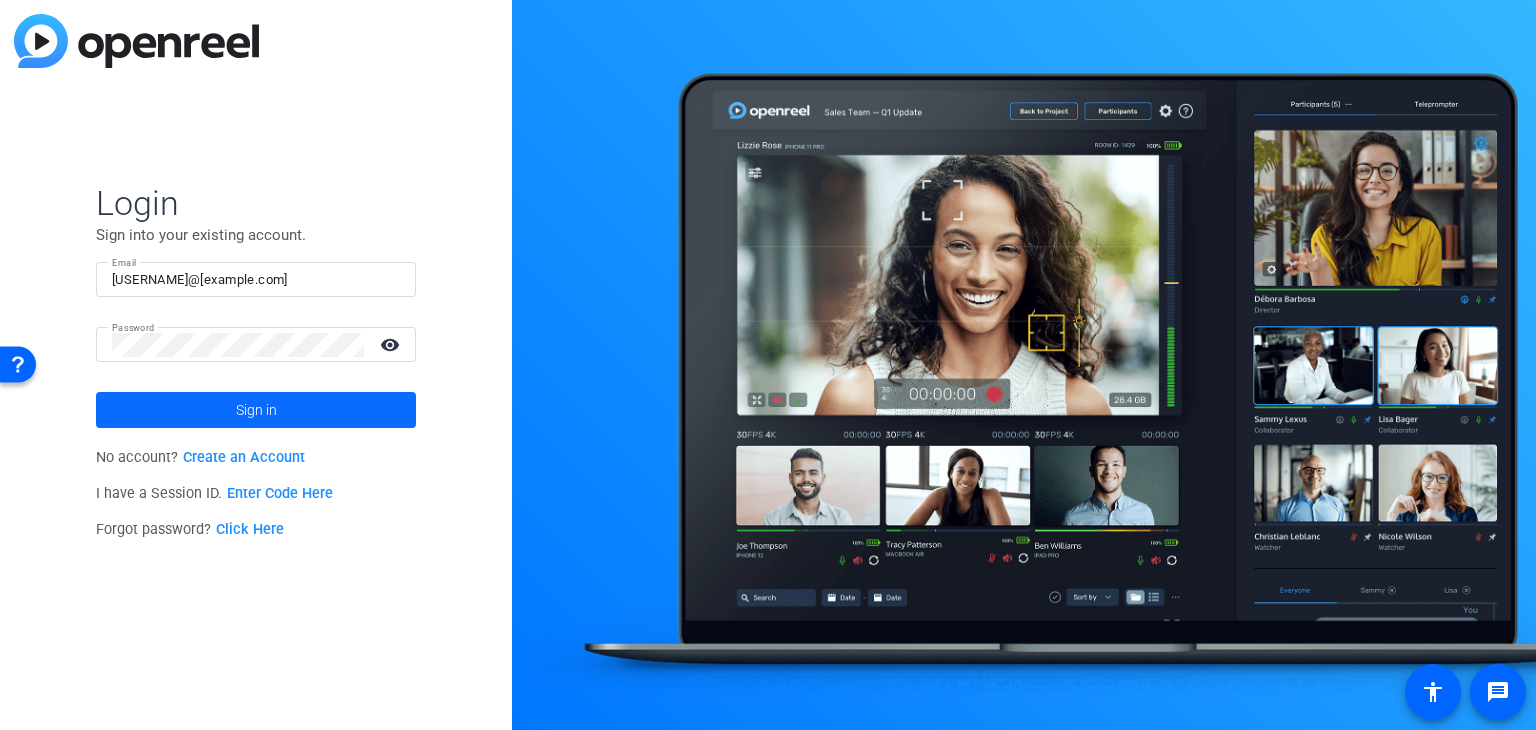 click at bounding box center (256, 410) 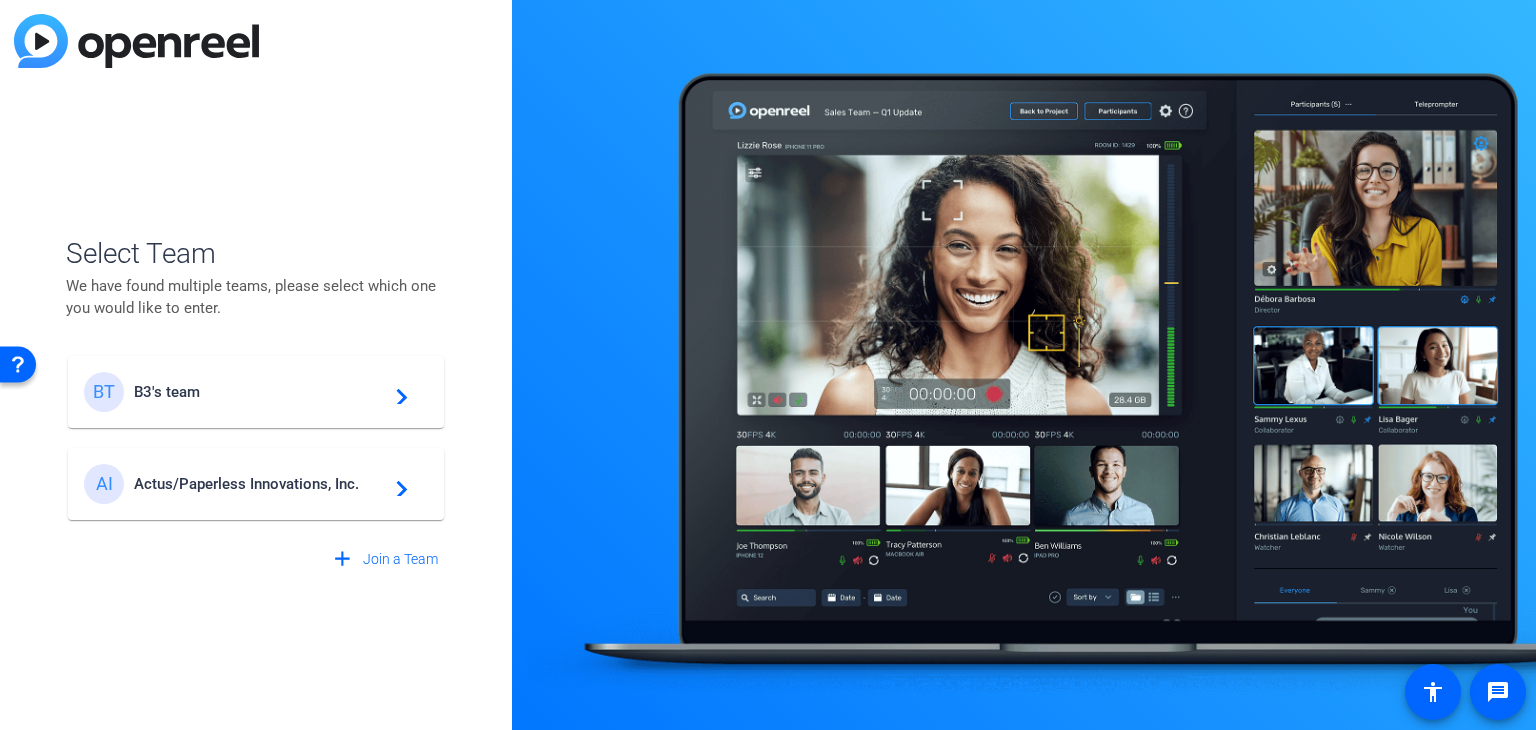 click on "AI Actus/Paperless Innovations, Inc.  navigate_next" at bounding box center [256, 392] 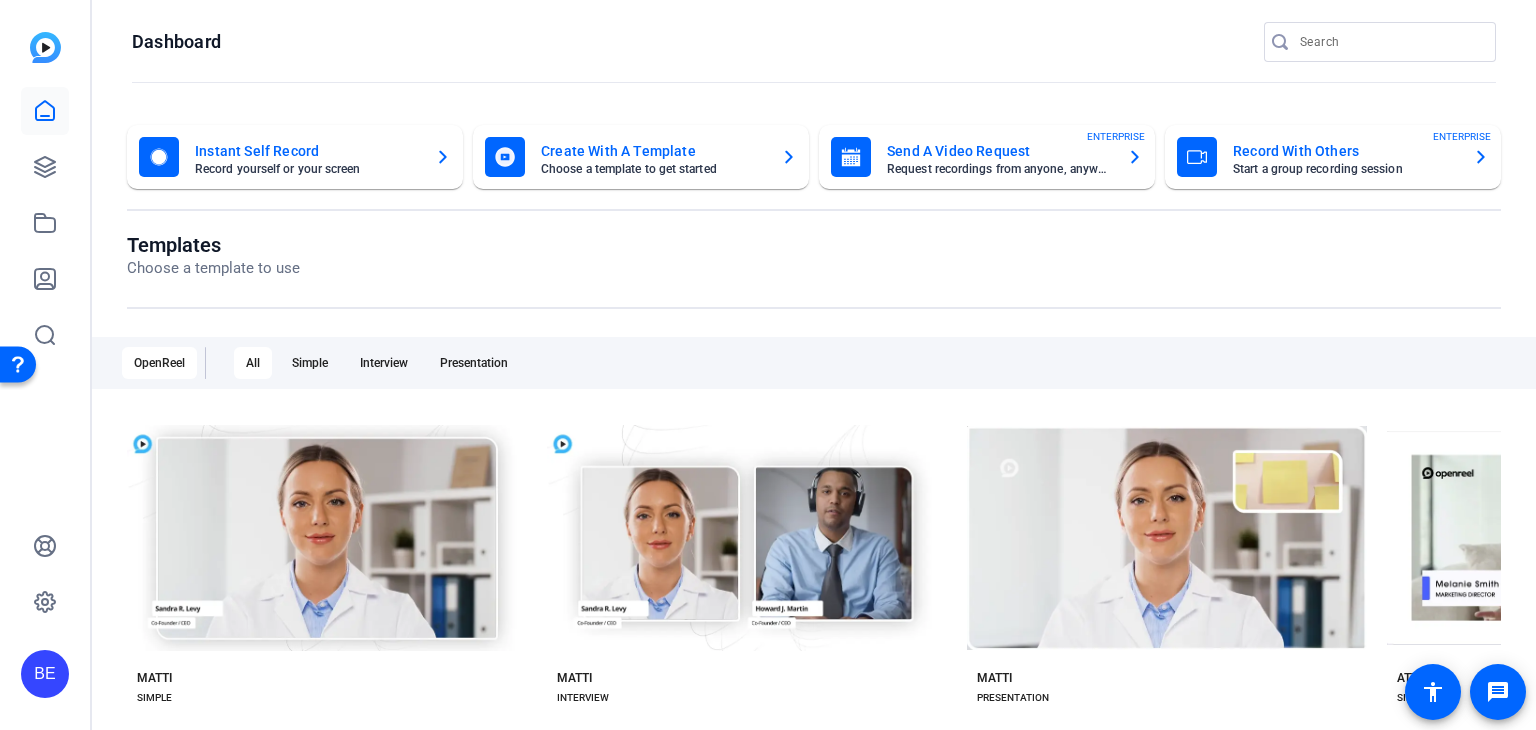 scroll, scrollTop: 0, scrollLeft: 0, axis: both 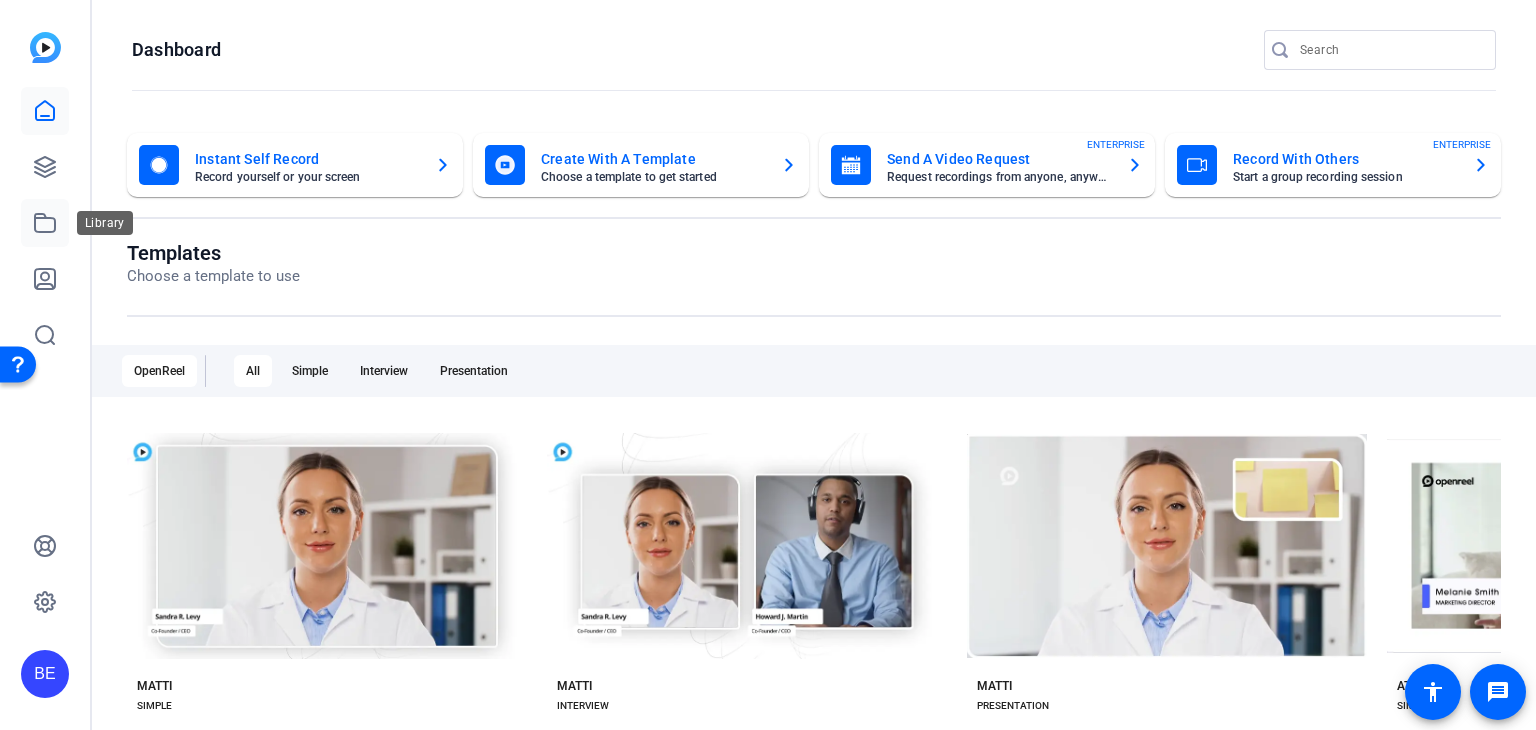 click at bounding box center (45, 223) 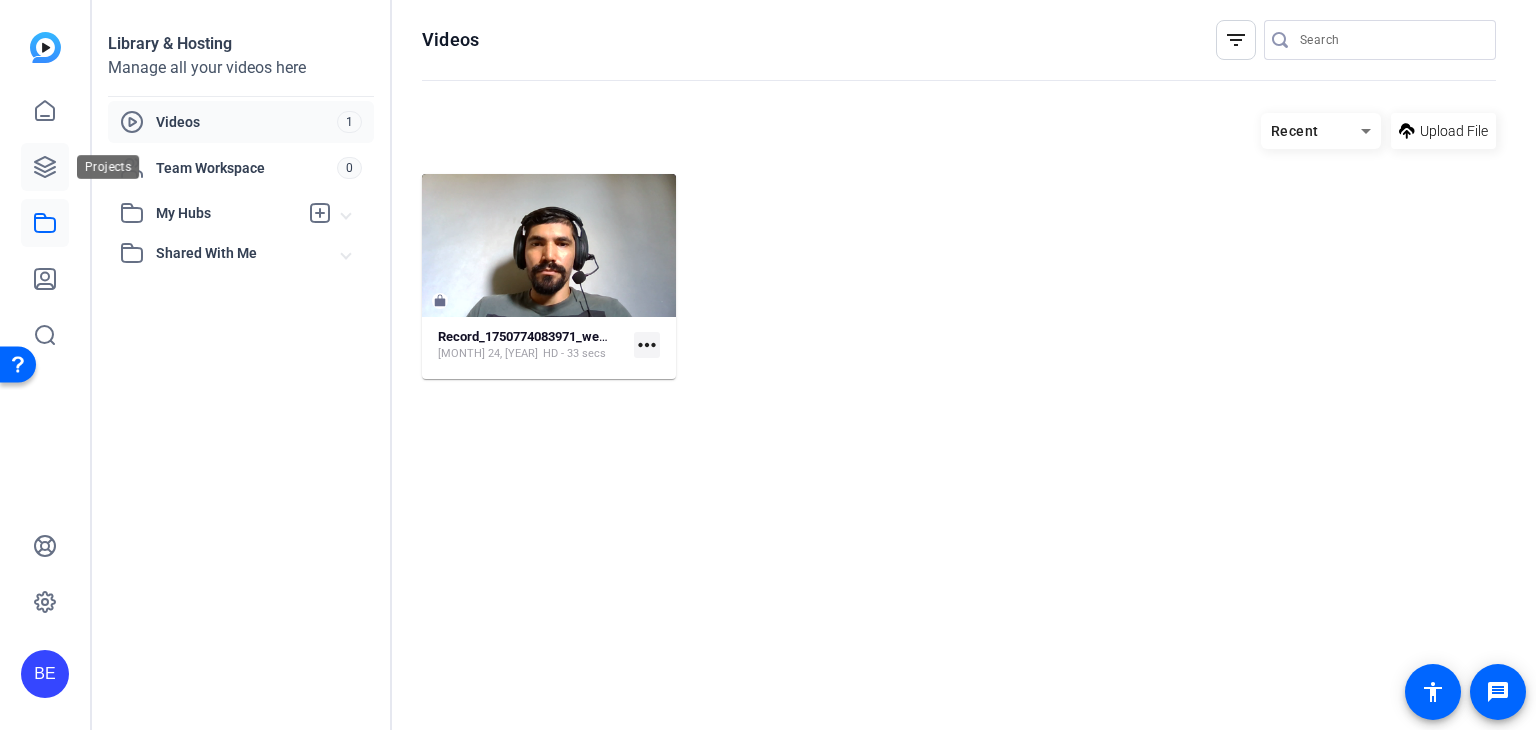 click at bounding box center [45, 167] 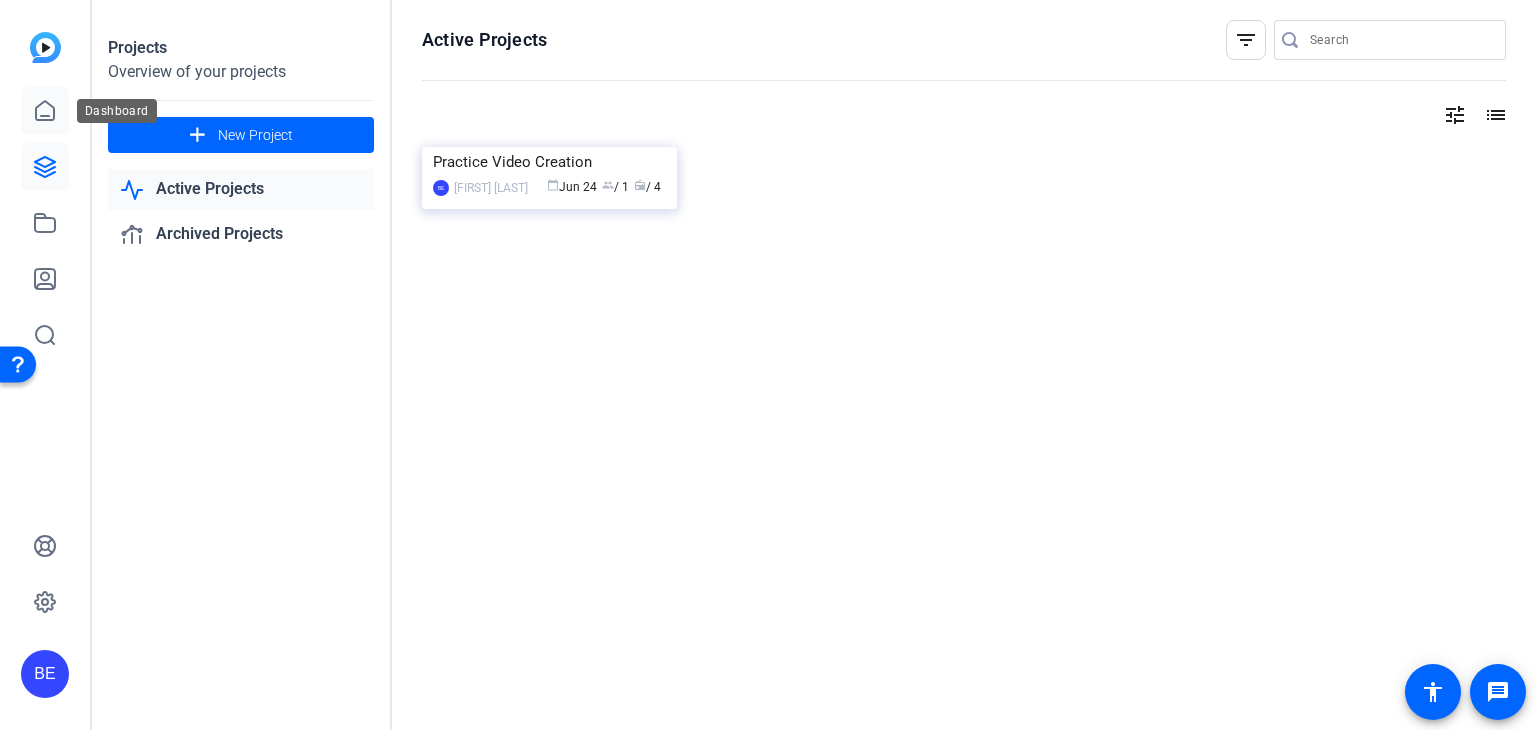 click at bounding box center [45, 111] 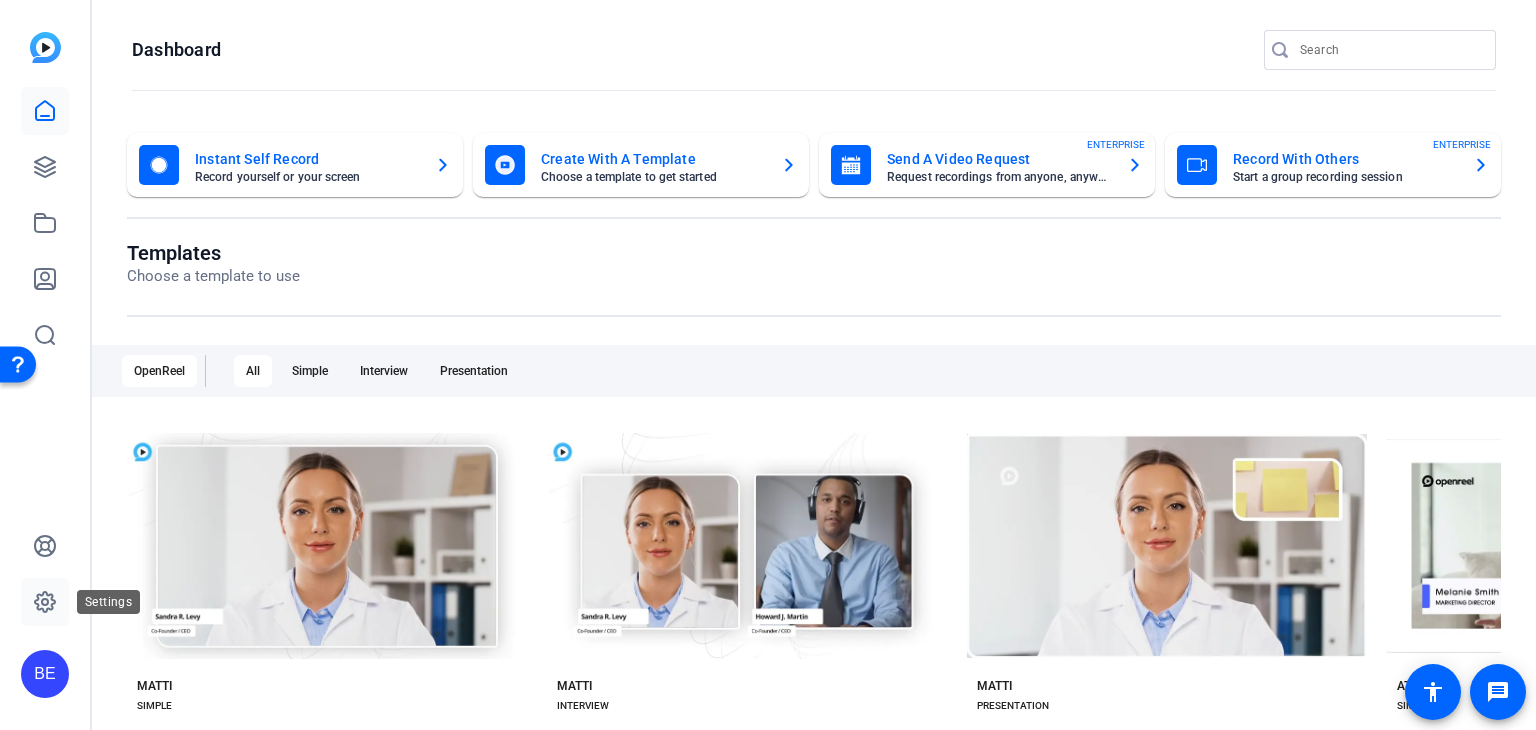 click at bounding box center (45, 602) 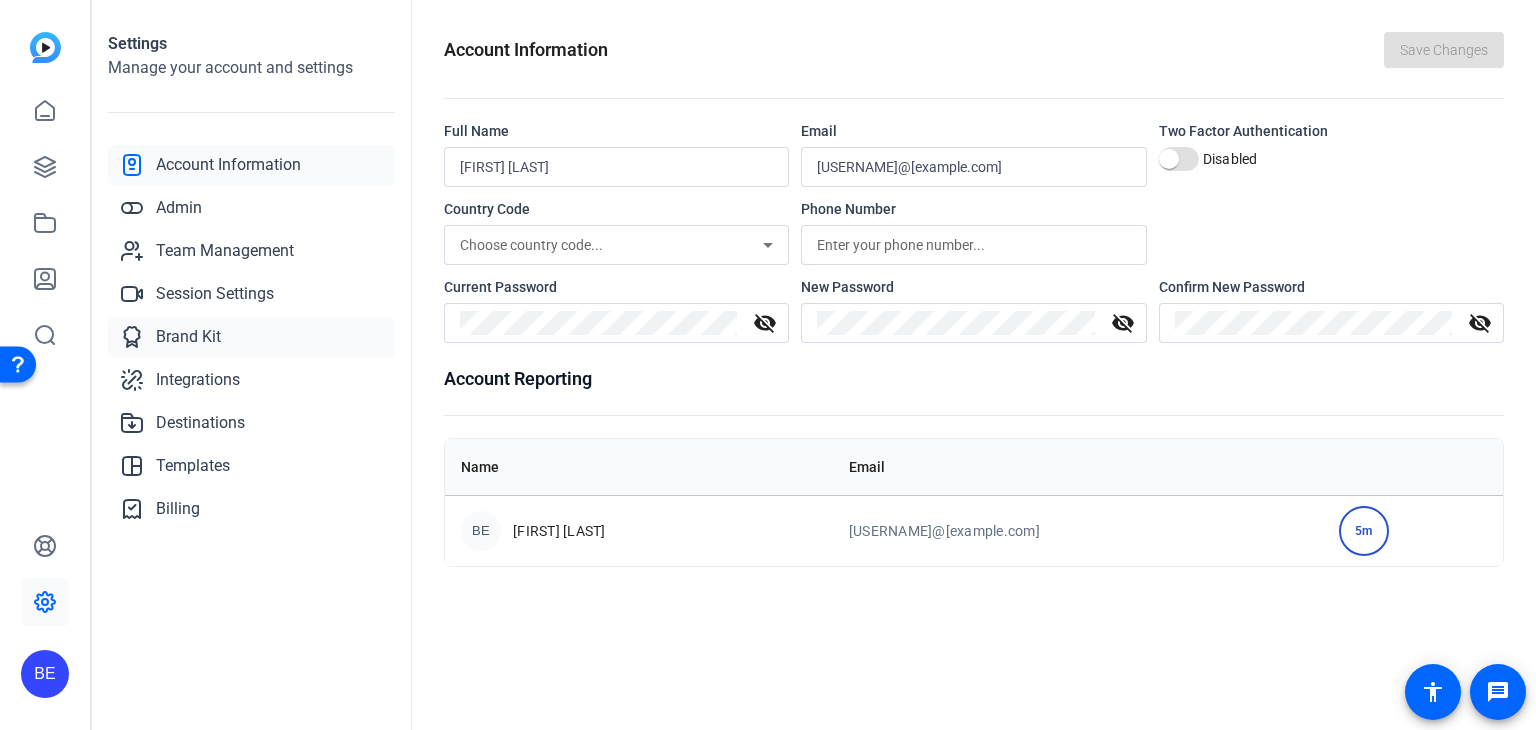 click on "Brand Kit" at bounding box center [251, 337] 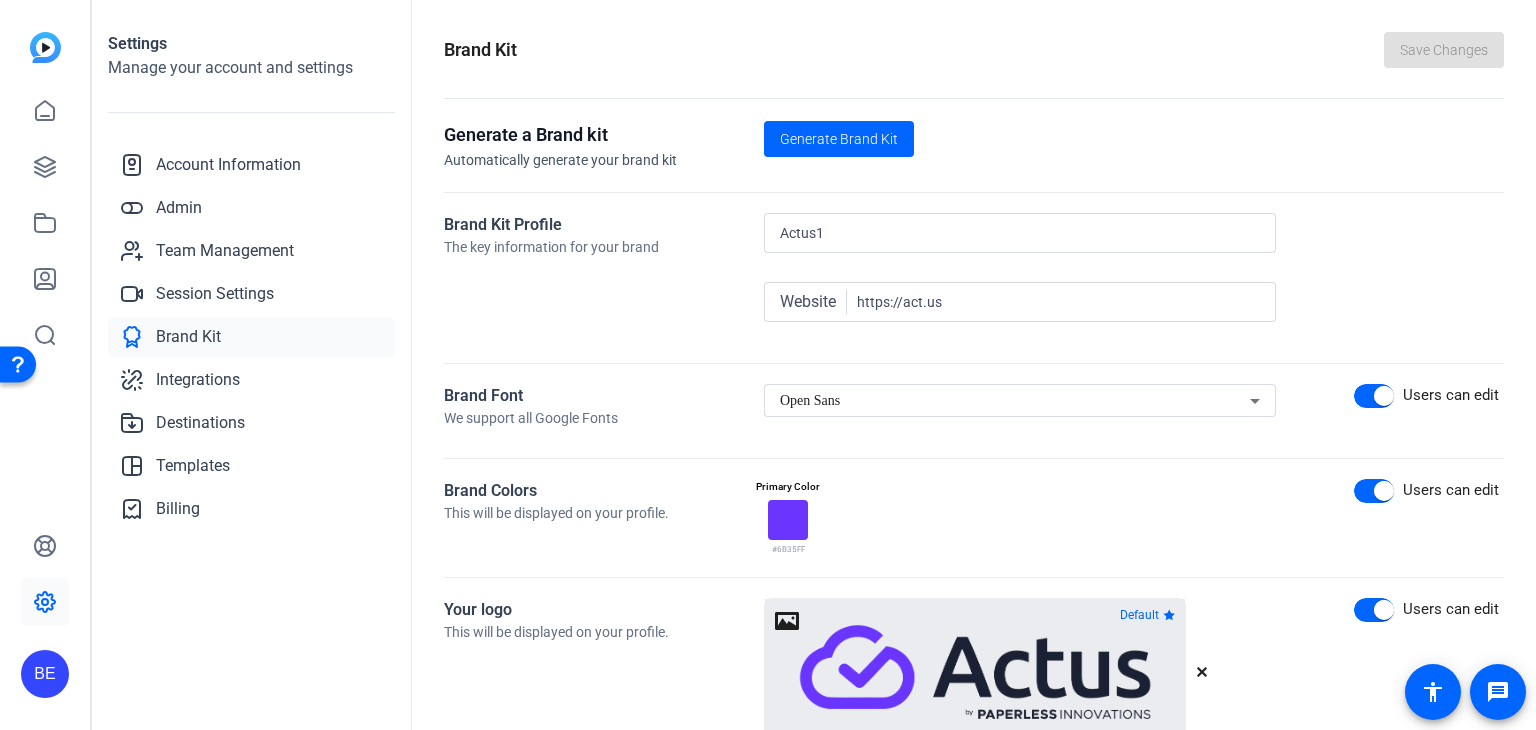 scroll, scrollTop: 100, scrollLeft: 0, axis: vertical 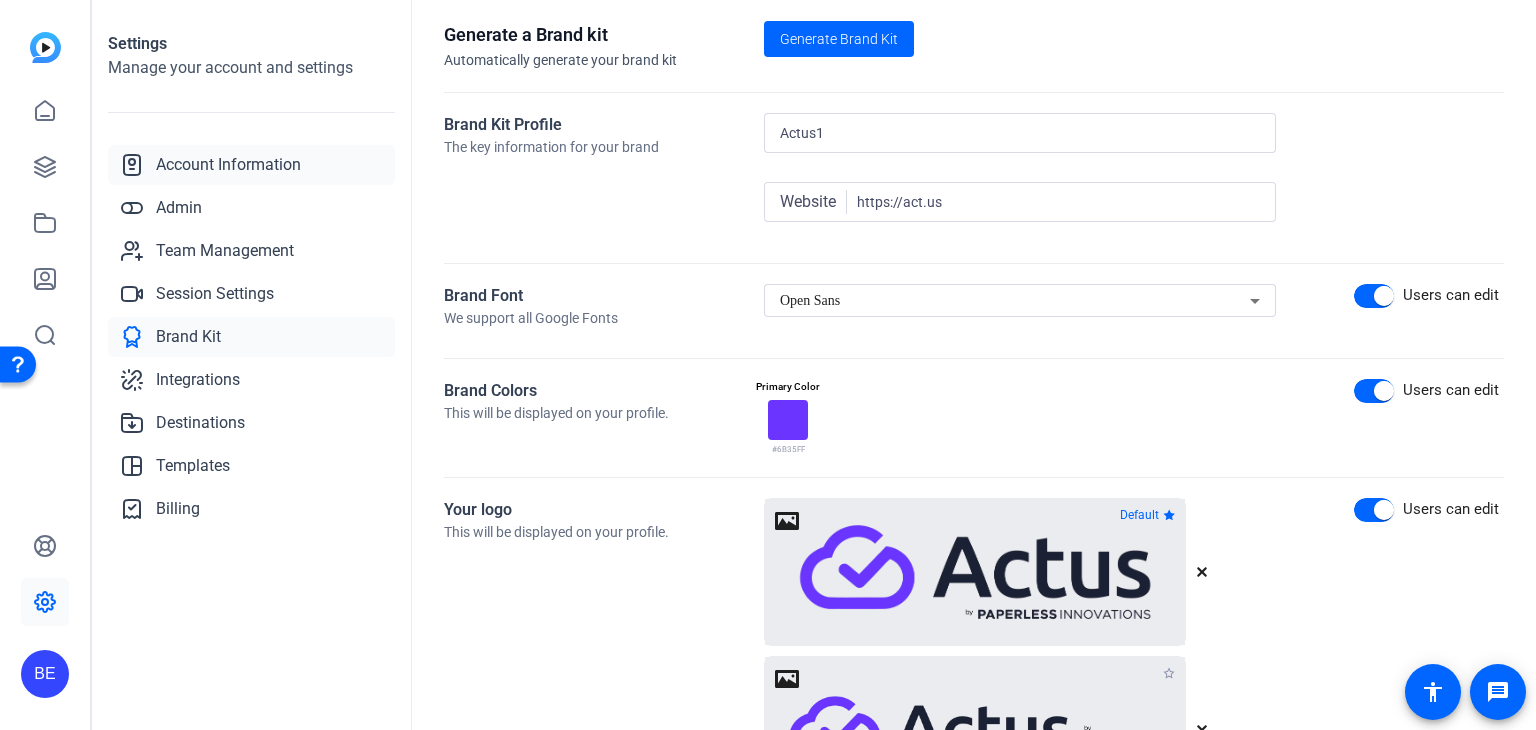 click on "Account Information" at bounding box center (228, 165) 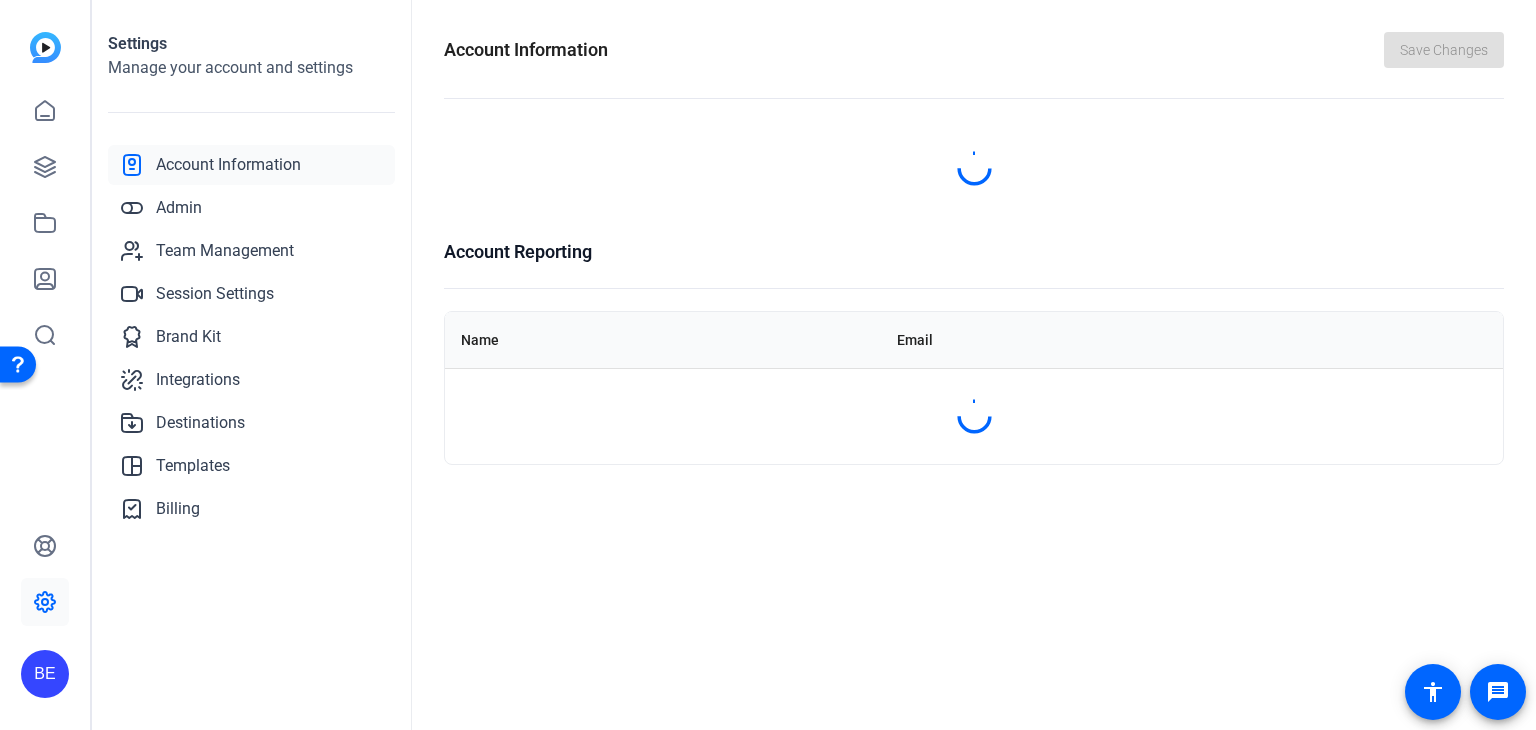 scroll, scrollTop: 0, scrollLeft: 0, axis: both 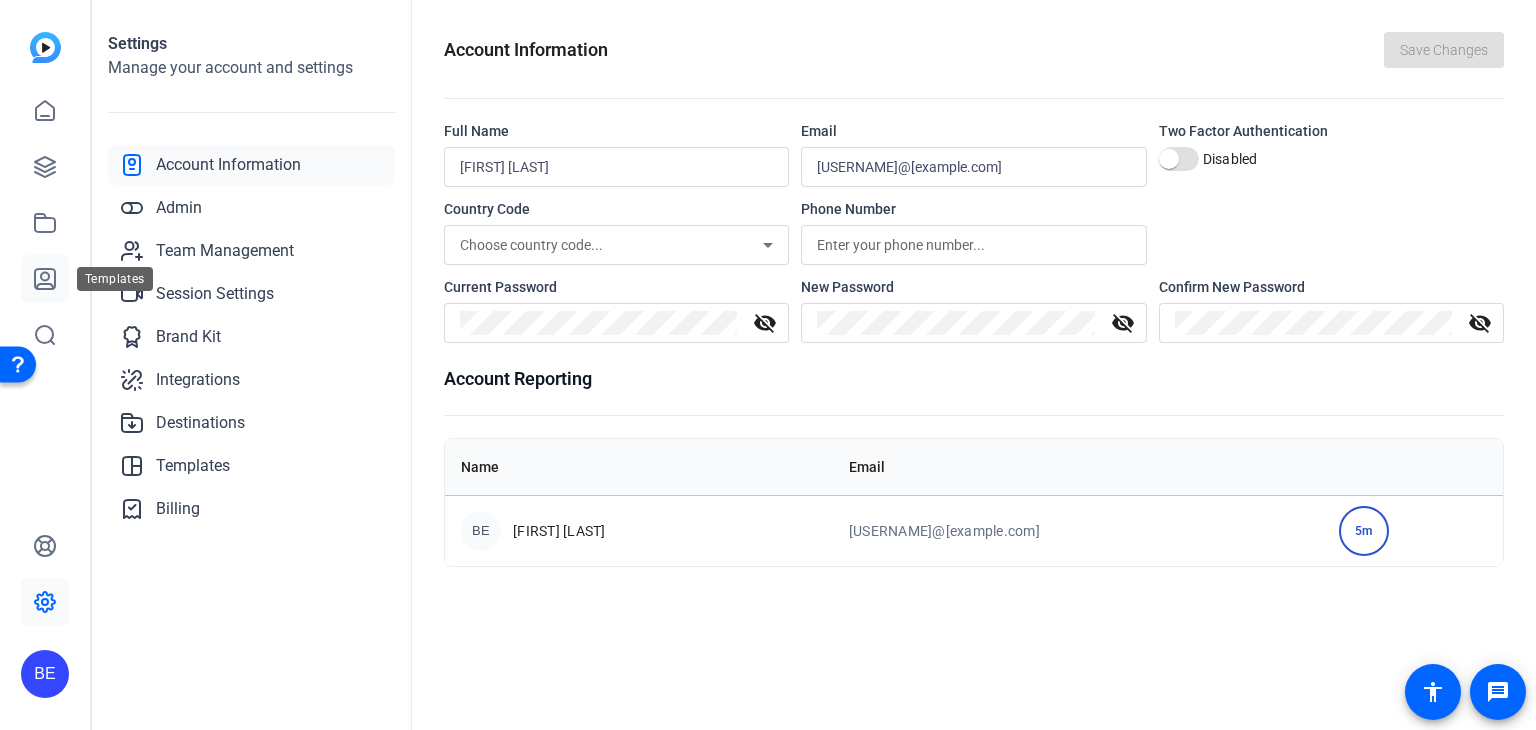 click at bounding box center [45, 279] 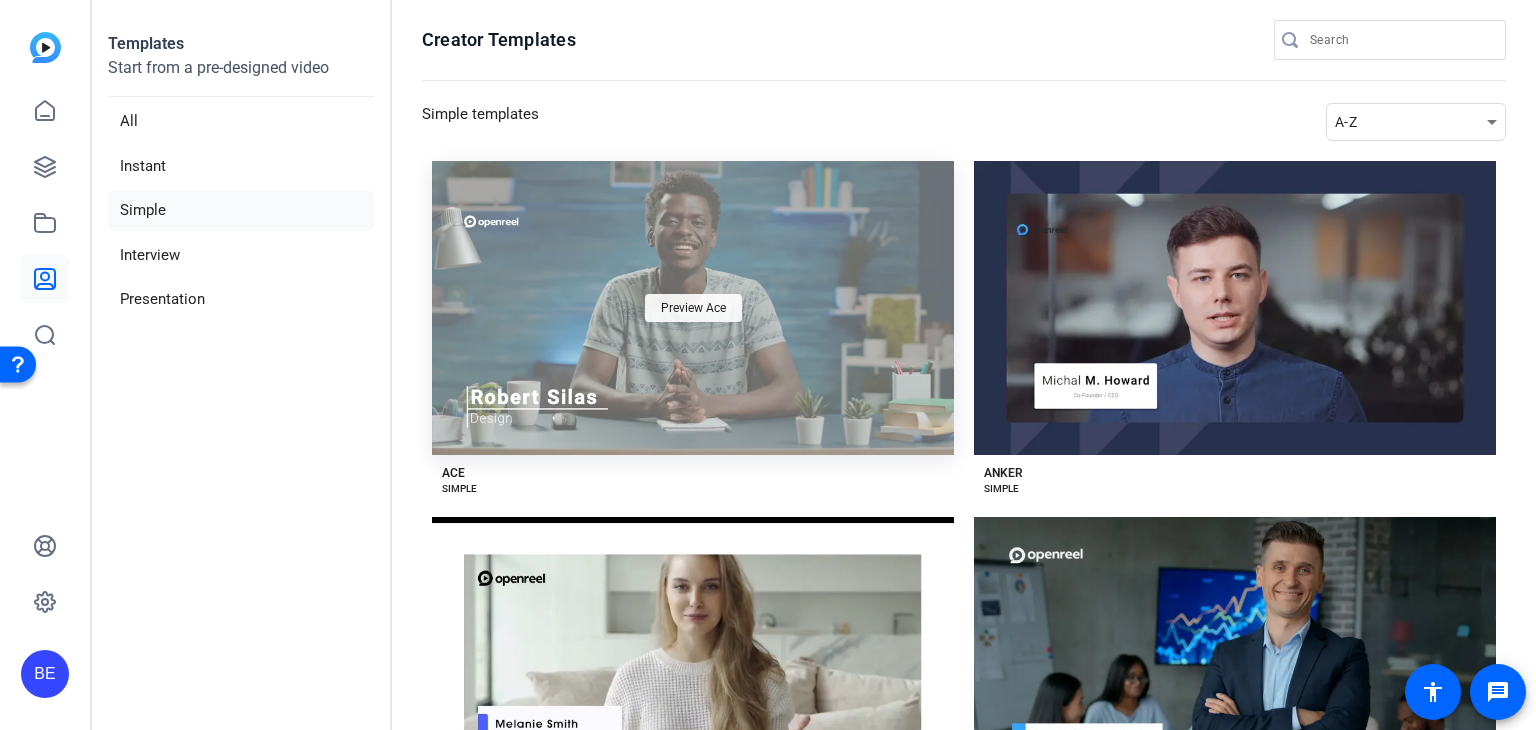 click on "Preview Ace" at bounding box center (693, 308) 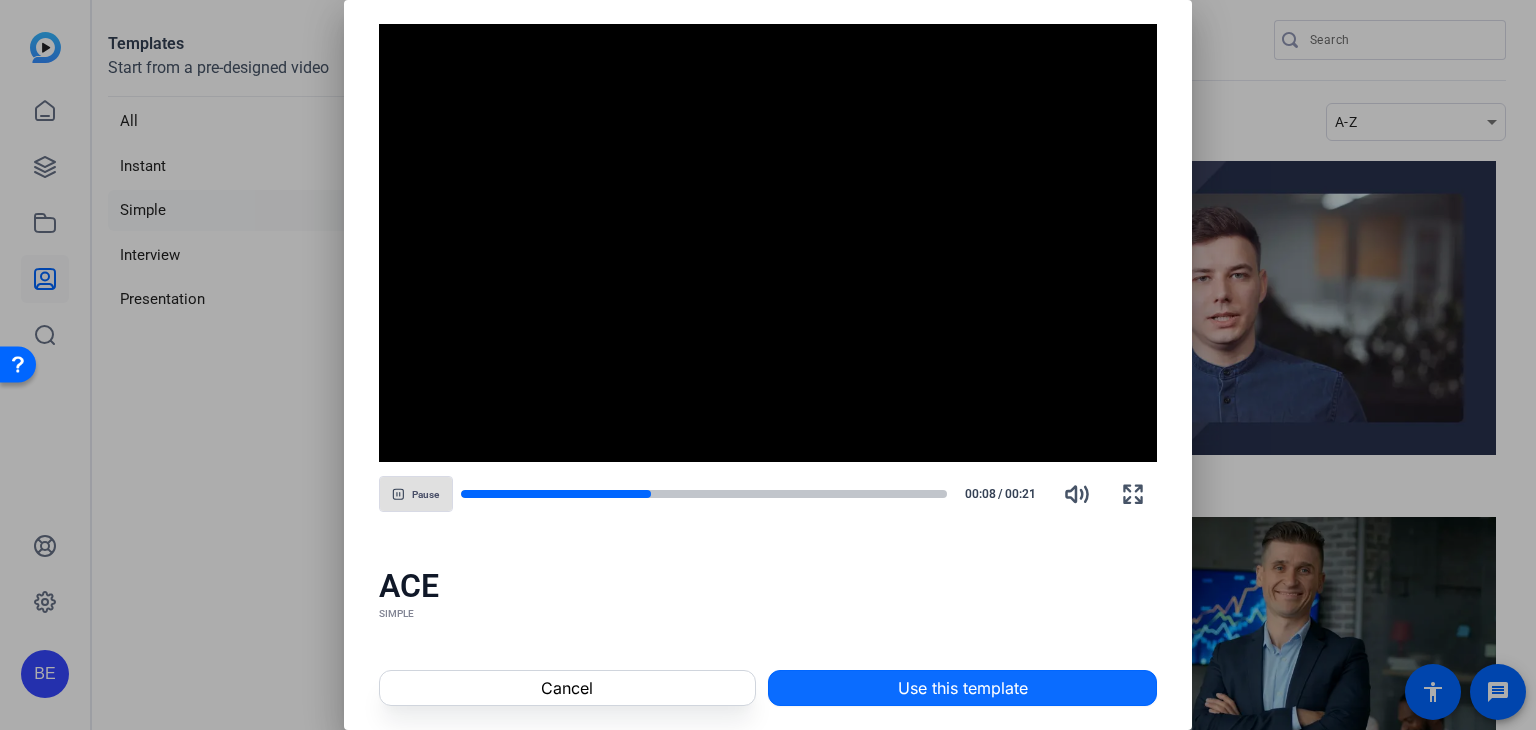click on "Use this template" at bounding box center (963, 688) 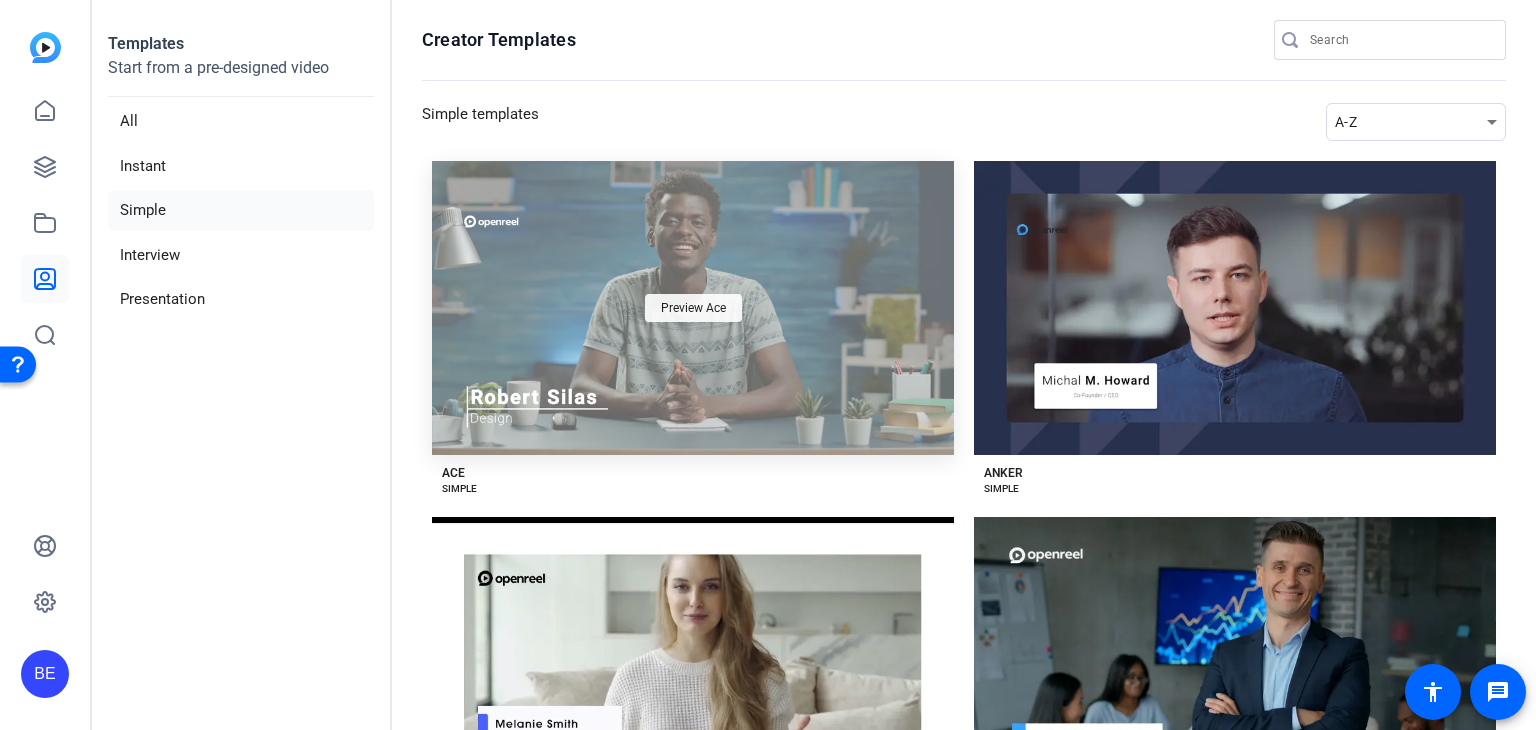 click on "Preview Ace" at bounding box center (693, 308) 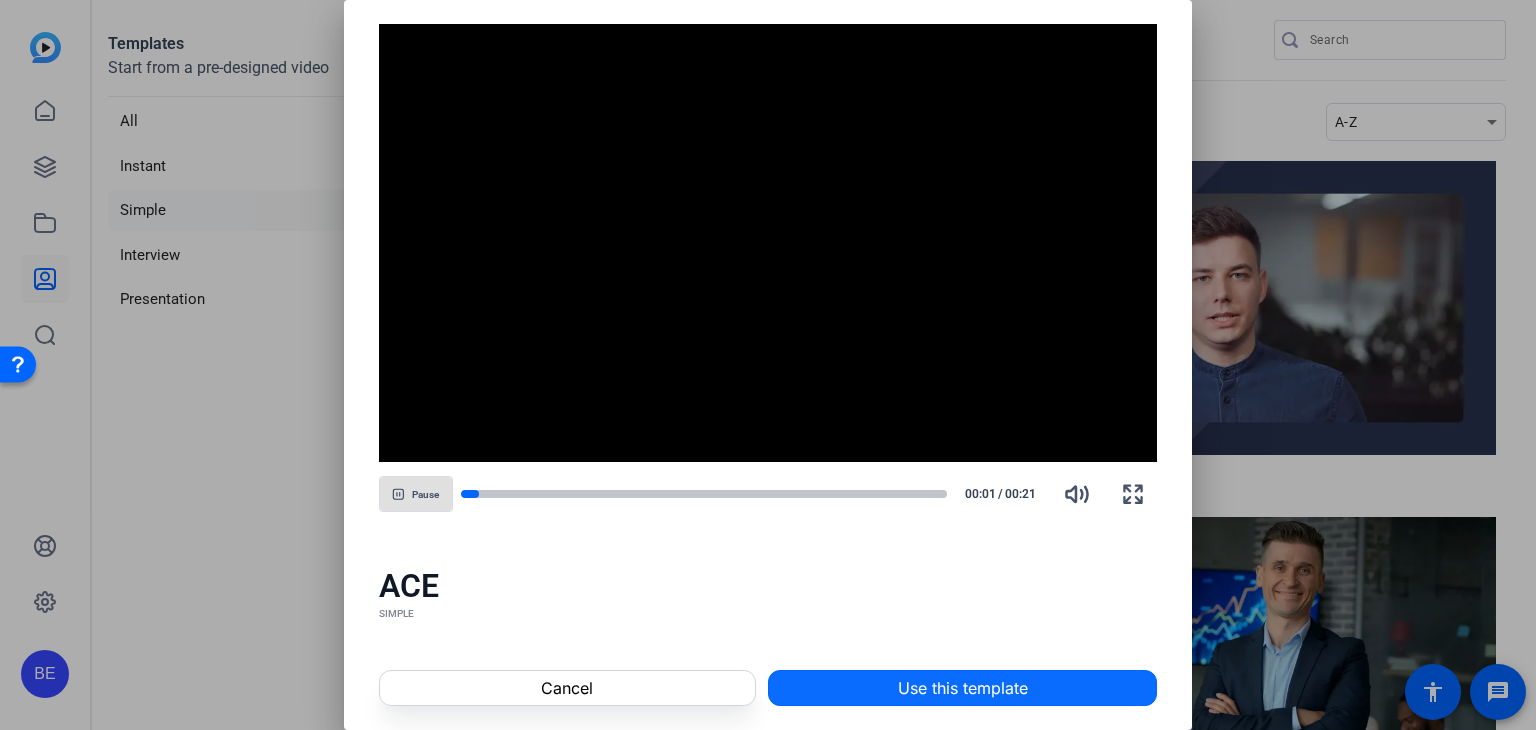 click at bounding box center [962, 688] 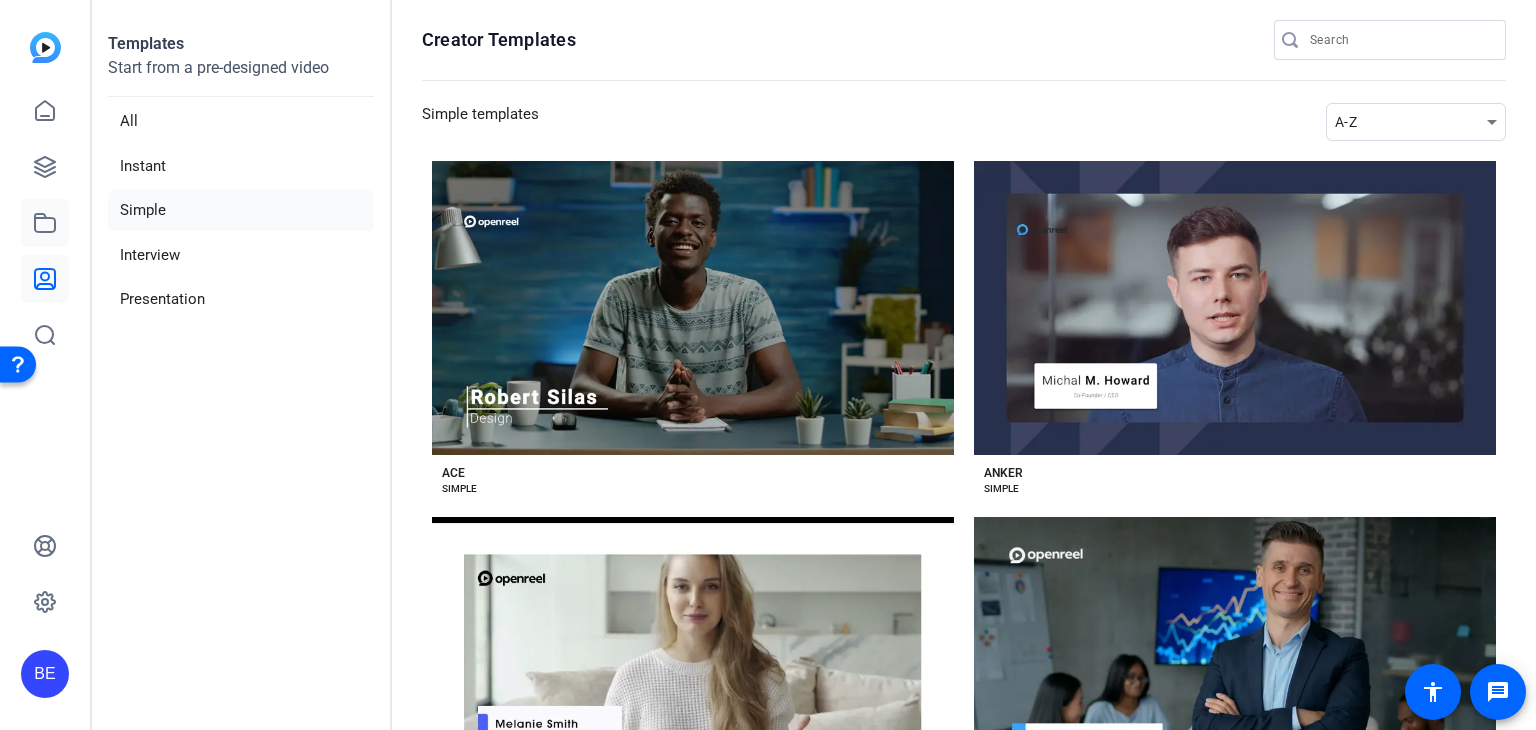 click at bounding box center (45, 223) 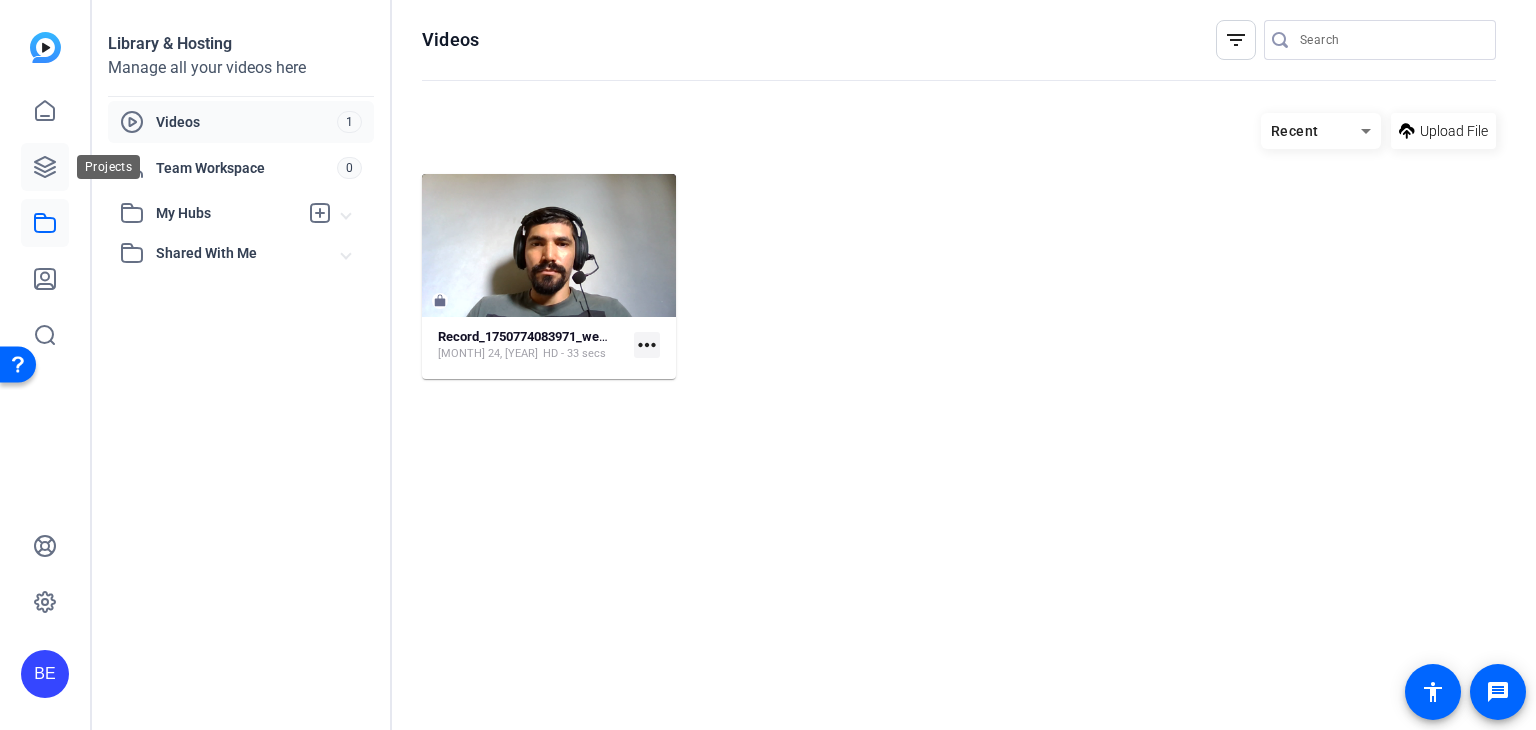 click at bounding box center [45, 167] 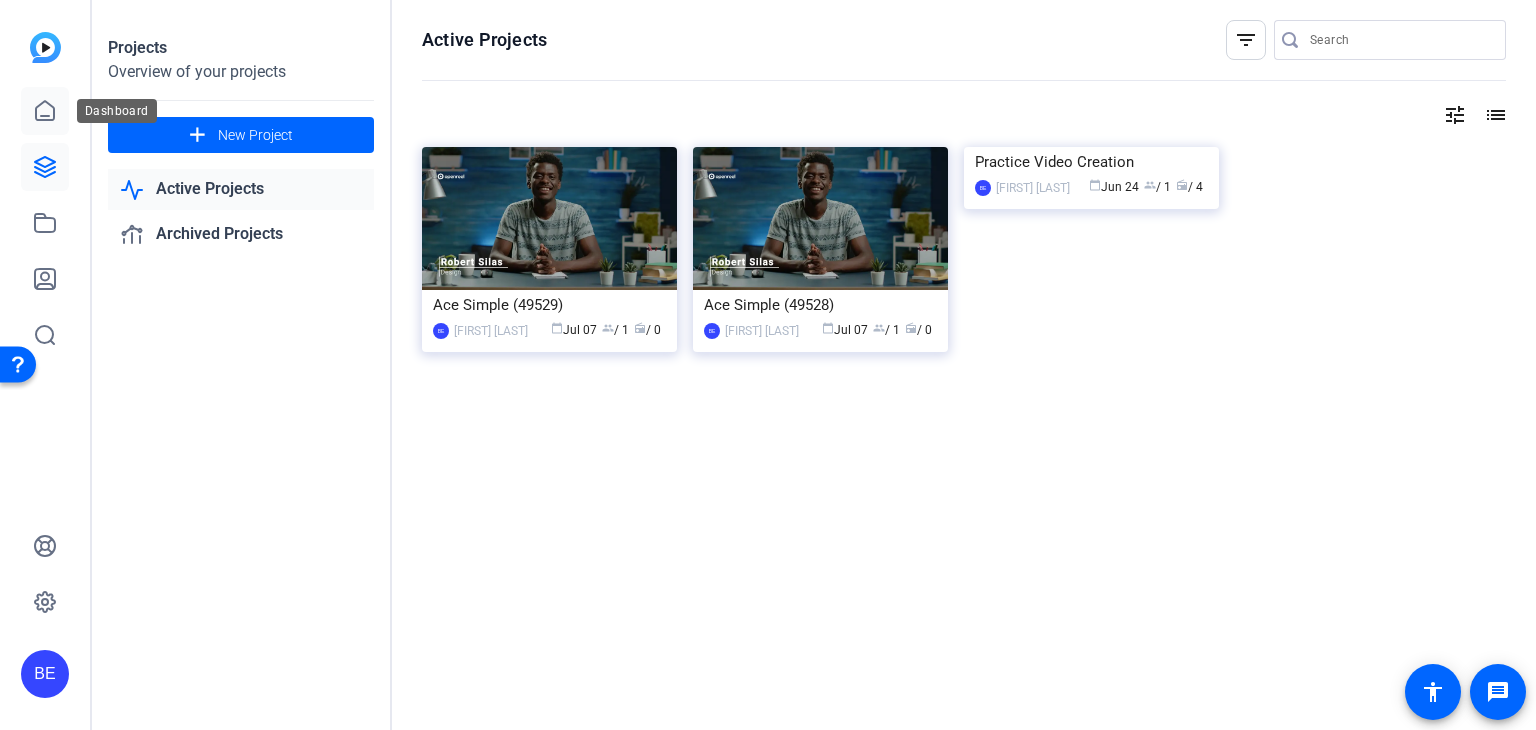 click at bounding box center [45, 110] 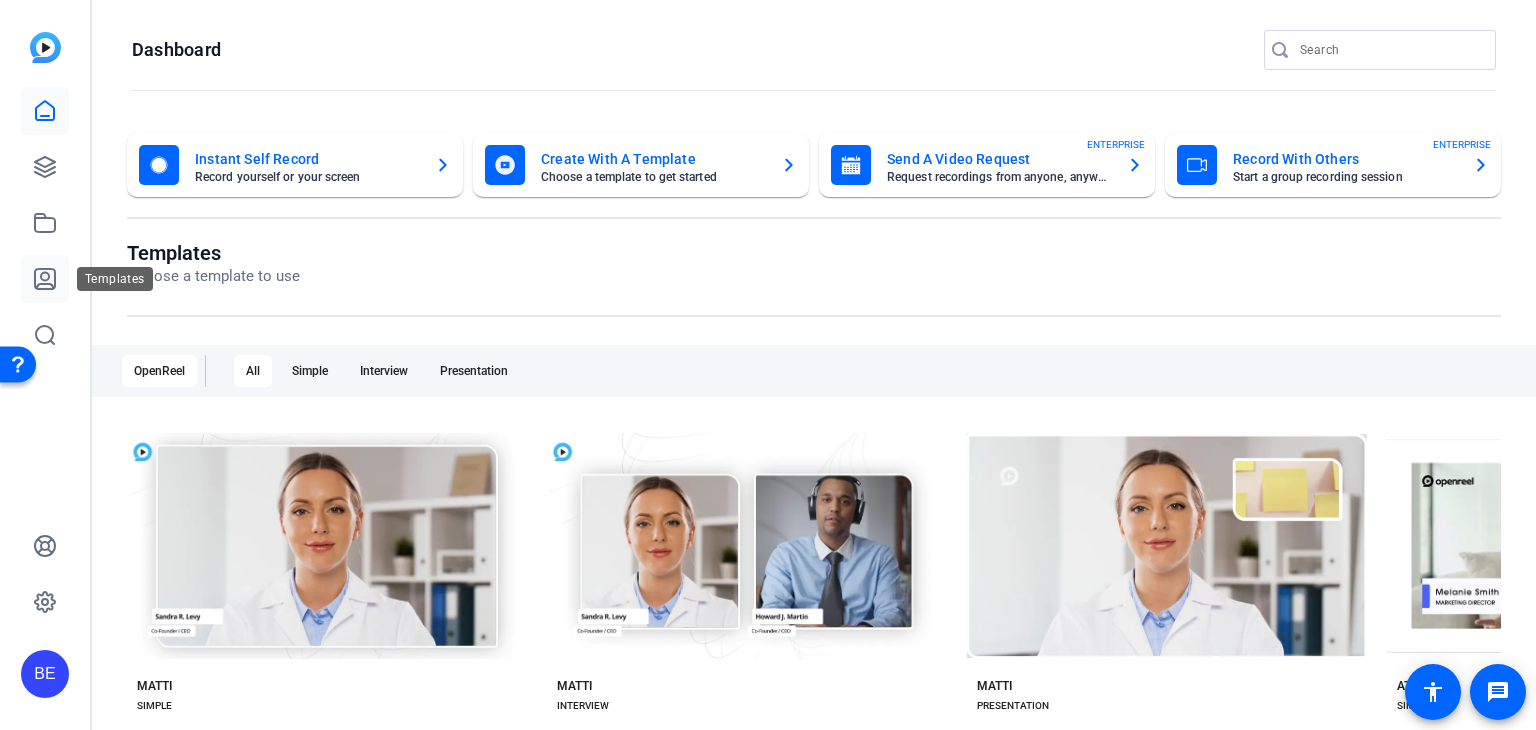 click at bounding box center (45, 279) 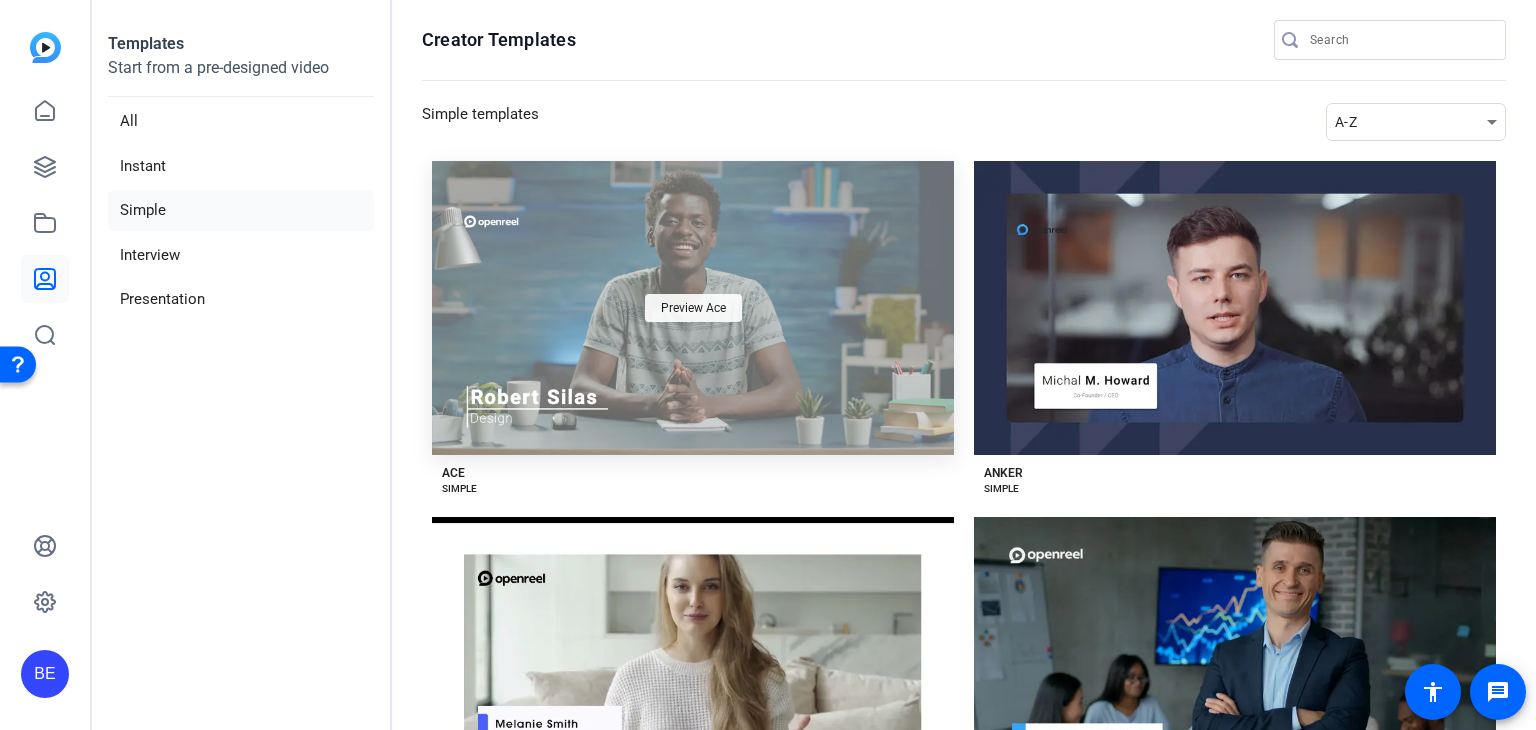 click on "Preview Ace" at bounding box center (693, 308) 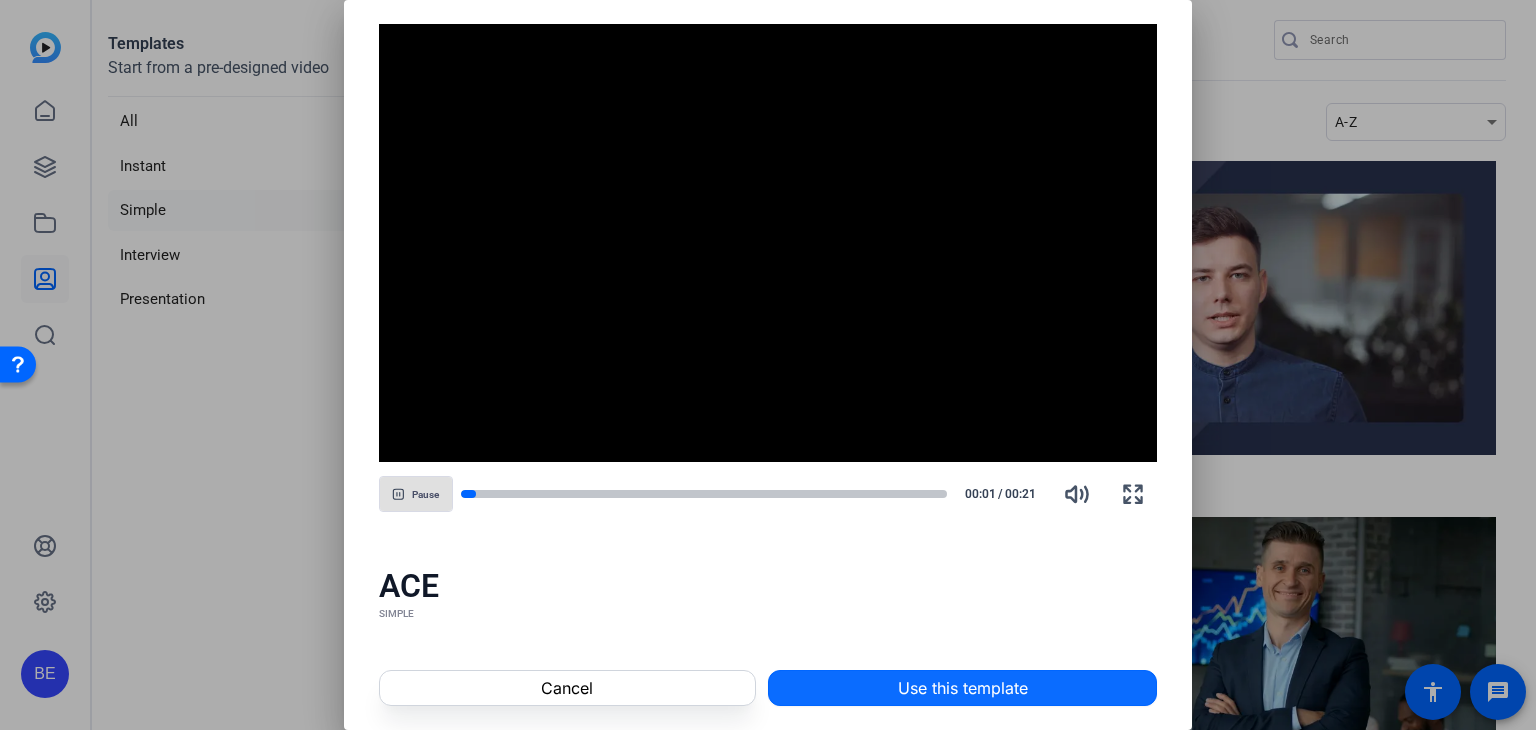 click on "Use this template" at bounding box center [963, 688] 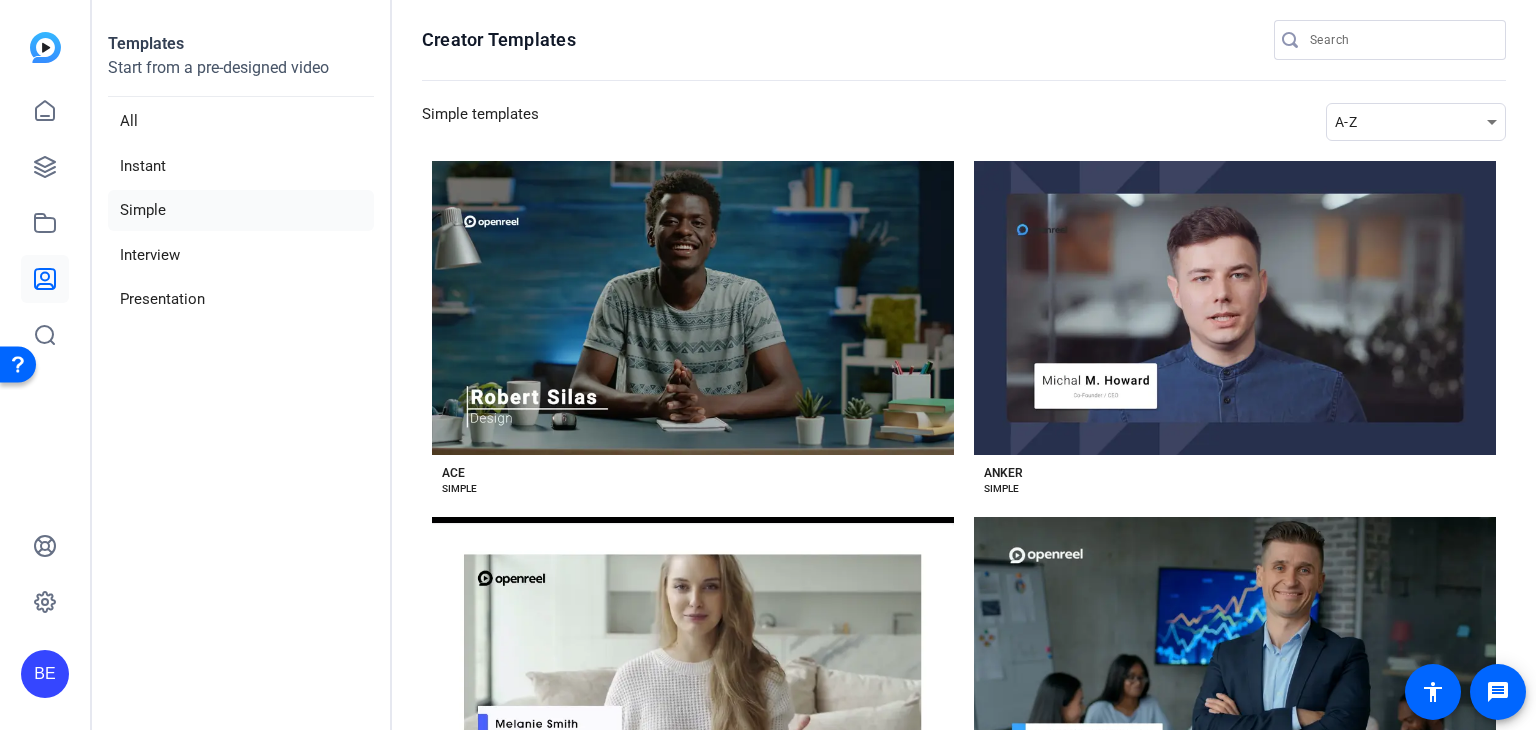 click on "Simple templates A-Z" at bounding box center [964, 122] 